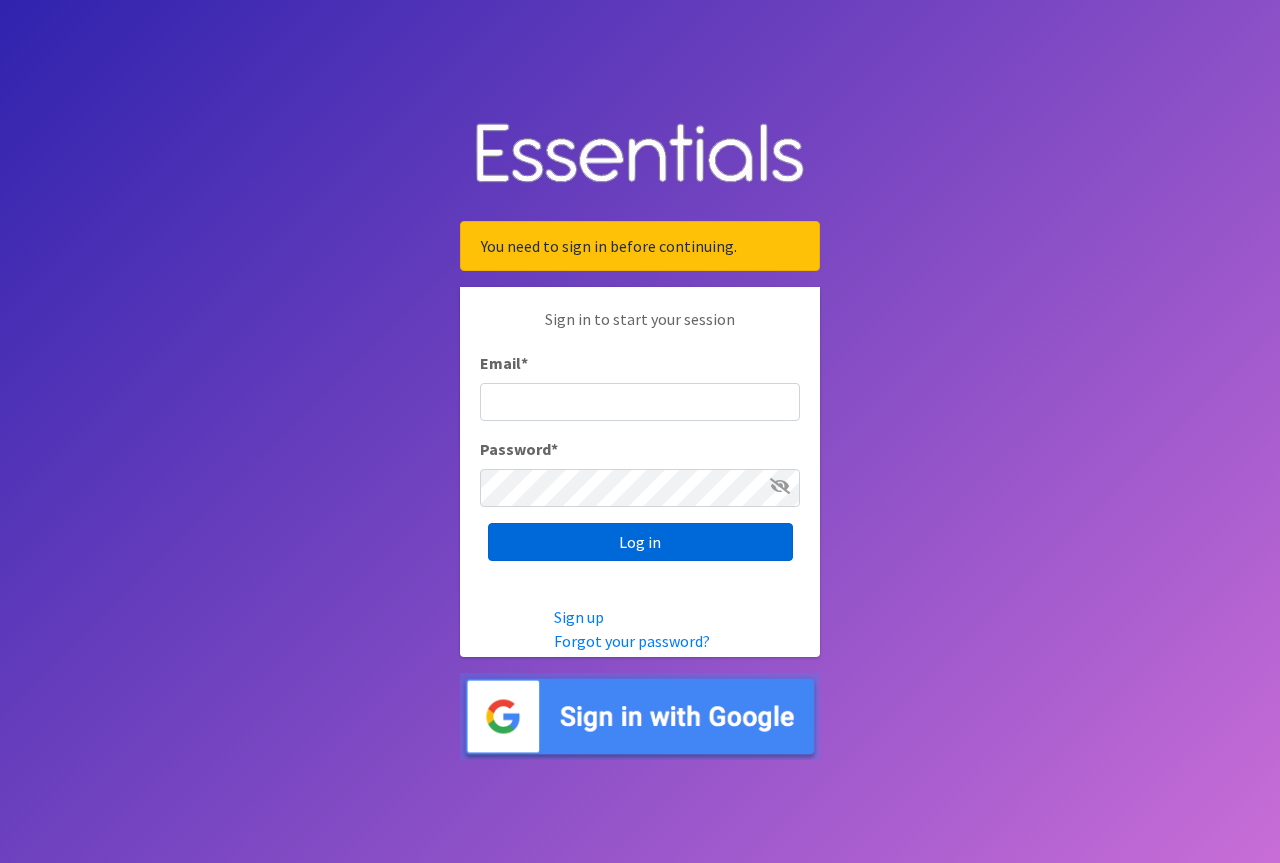 scroll, scrollTop: 0, scrollLeft: 0, axis: both 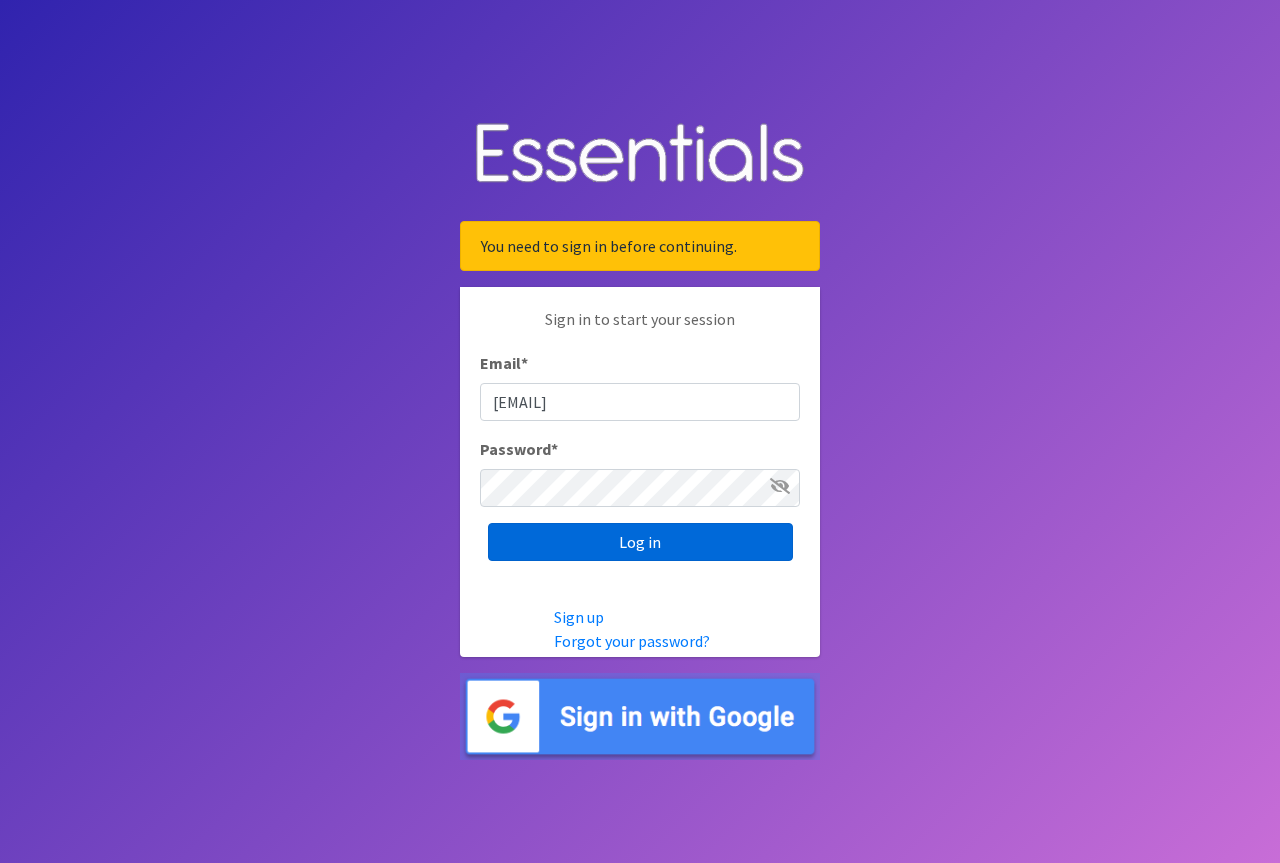 click on "Log in" at bounding box center [640, 542] 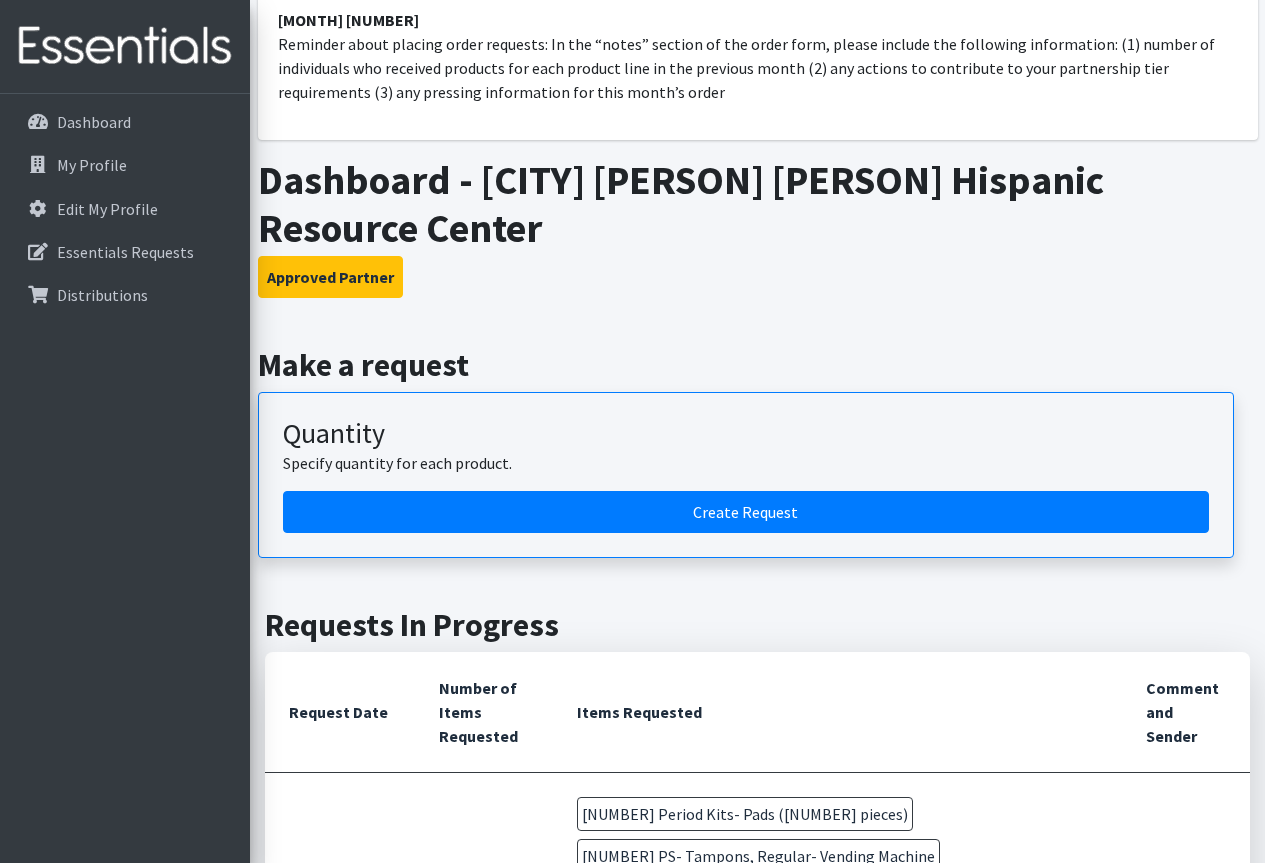 scroll, scrollTop: 0, scrollLeft: 0, axis: both 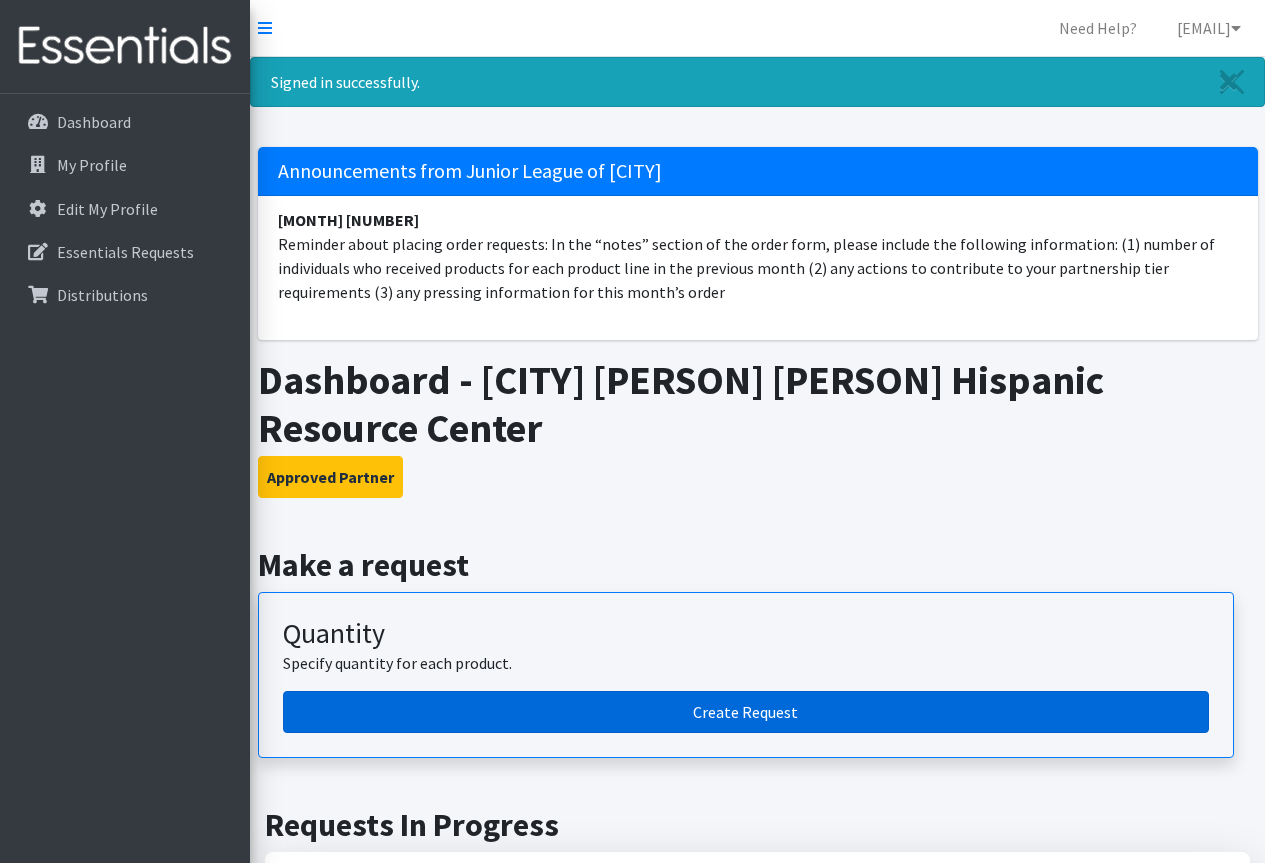 click on "Create Request" at bounding box center [746, 712] 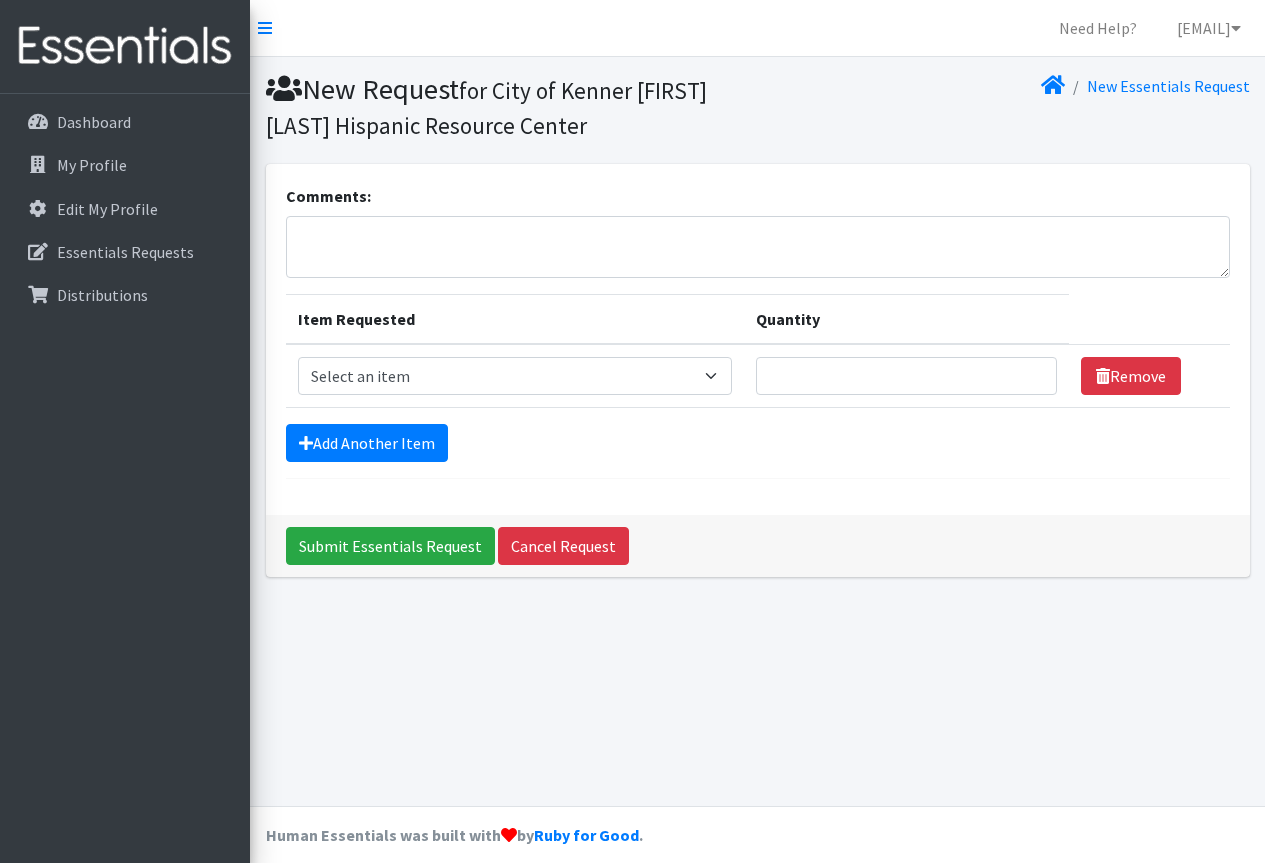 scroll, scrollTop: 0, scrollLeft: 0, axis: both 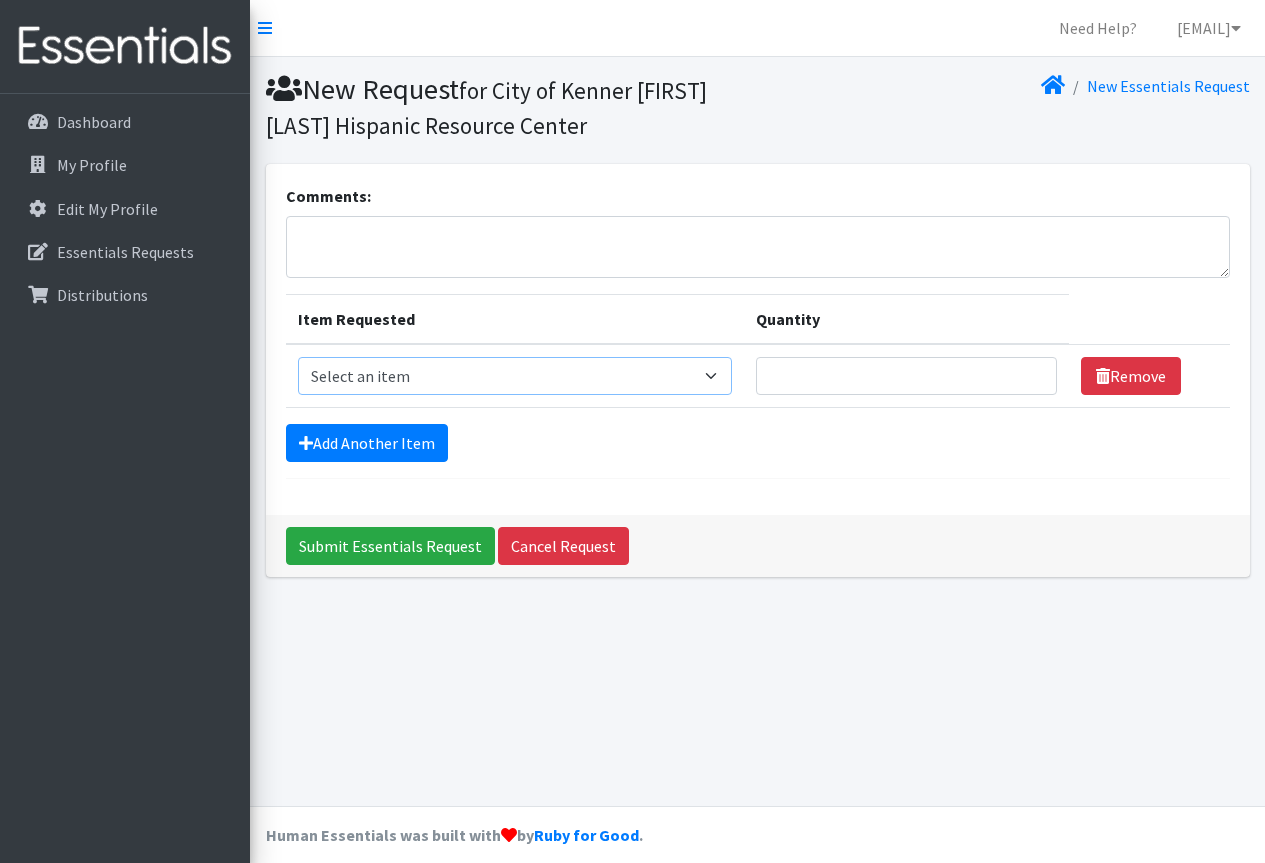 click on "Select an item
Adult Incontinence - LARGE Bundle
Adult Incontinence - MEDIUM Bundle
Adult Incontinence - X-LARGE Bundle
Adult Incontinence - XX-LARGE Bundle
Adult Incontinence - XXX-LARGE Bundle
Adult Incontinence - YOUTH MEDIUM Bundle
Adult- Bed Pad Bundles
Diaper - 2T/3T Bundle
Diapers - 3T/4T Bundle
Diapers - 4T/5T Bundle
Diapers - Size 3 Bundle
Diapers - Size 5 Bundle
Diapers - Size 6 Bundle
Diapers- Newborn Bundle
Diapers- Preemie Bundle
Diapers- Size 1 Bundle
Diapers- Size 2 Bundle
Diapers- Size 4 Bundle
PS - Liners
PS - Pad, Overnight
PS - Pad, Regular
PS - Tampons, Light
PS - Tampons, Regular
PS - Tampons, Super
PS- Tampons, Regular- Vending Machine
Period Kits- Pads (20 pieces)" at bounding box center [515, 376] 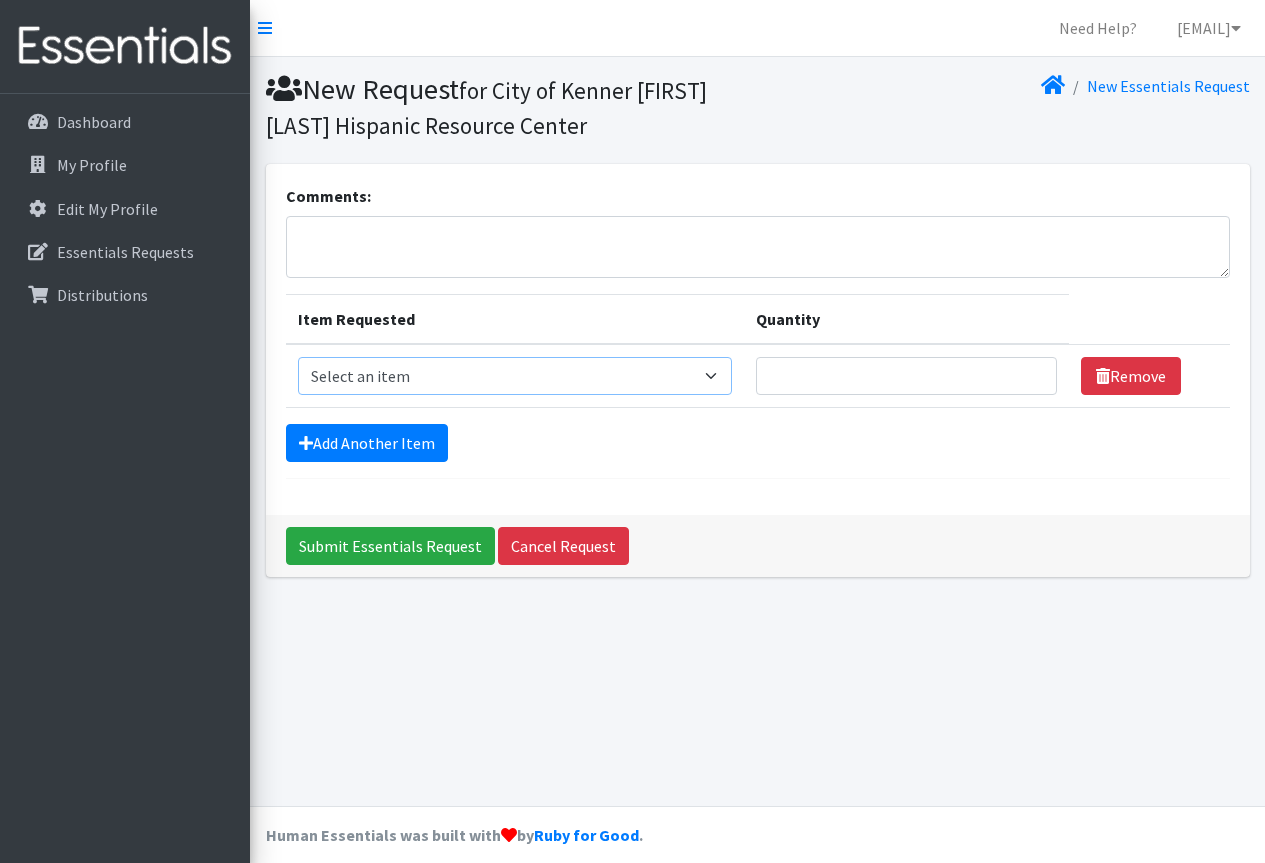 select on "14889" 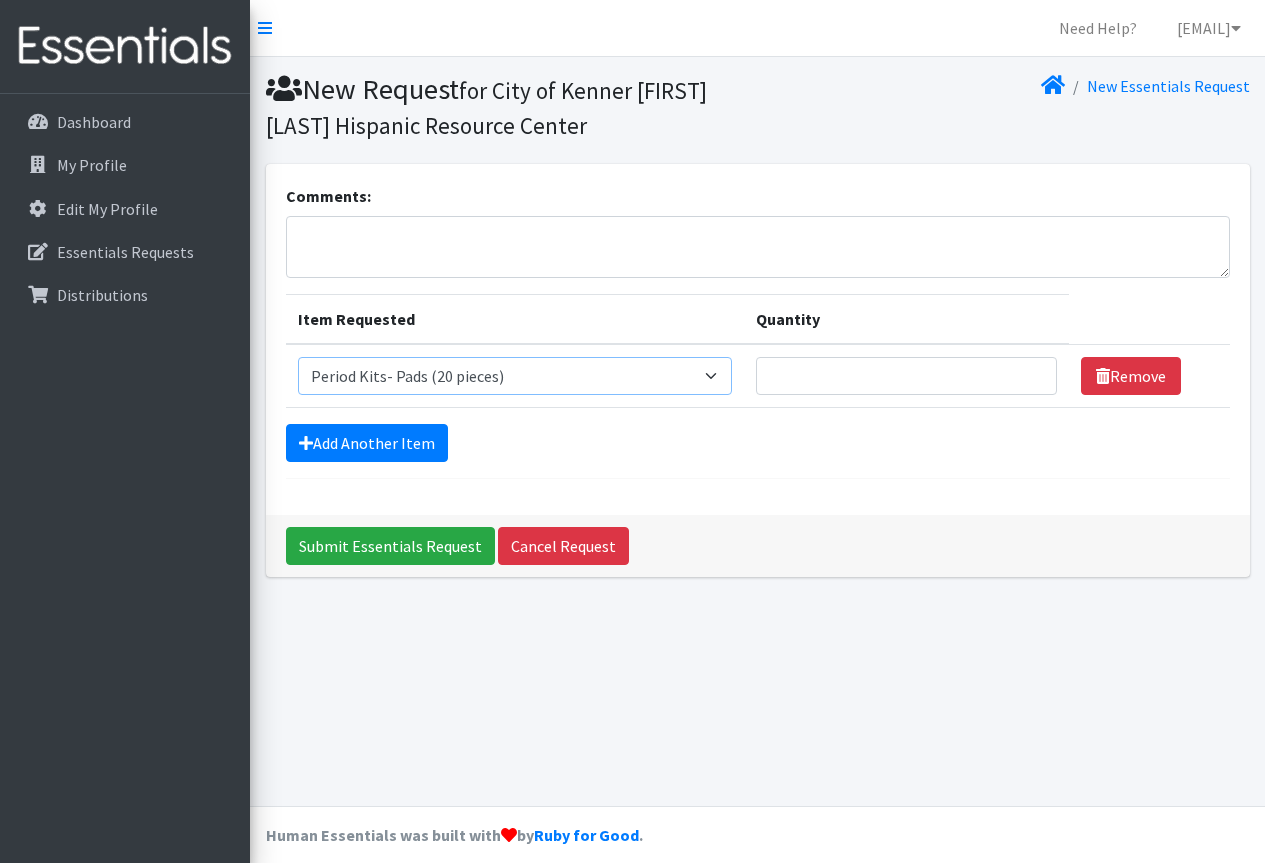 click on "Select an item
Adult Incontinence - LARGE Bundle
Adult Incontinence - MEDIUM Bundle
Adult Incontinence - X-LARGE Bundle
Adult Incontinence - XX-LARGE Bundle
Adult Incontinence - XXX-LARGE Bundle
Adult Incontinence - YOUTH MEDIUM Bundle
Adult- Bed Pad Bundles
Diaper - 2T/3T Bundle
Diapers - 3T/4T Bundle
Diapers - 4T/5T Bundle
Diapers - Size 3 Bundle
Diapers - Size 5 Bundle
Diapers - Size 6 Bundle
Diapers- Newborn Bundle
Diapers- Preemie Bundle
Diapers- Size 1 Bundle
Diapers- Size 2 Bundle
Diapers- Size 4 Bundle
PS - Liners
PS - Pad, Overnight
PS - Pad, Regular
PS - Tampons, Light
PS - Tampons, Regular
PS - Tampons, Super
PS- Tampons, Regular- Vending Machine
Period Kits- Pads (20 pieces)" at bounding box center [515, 376] 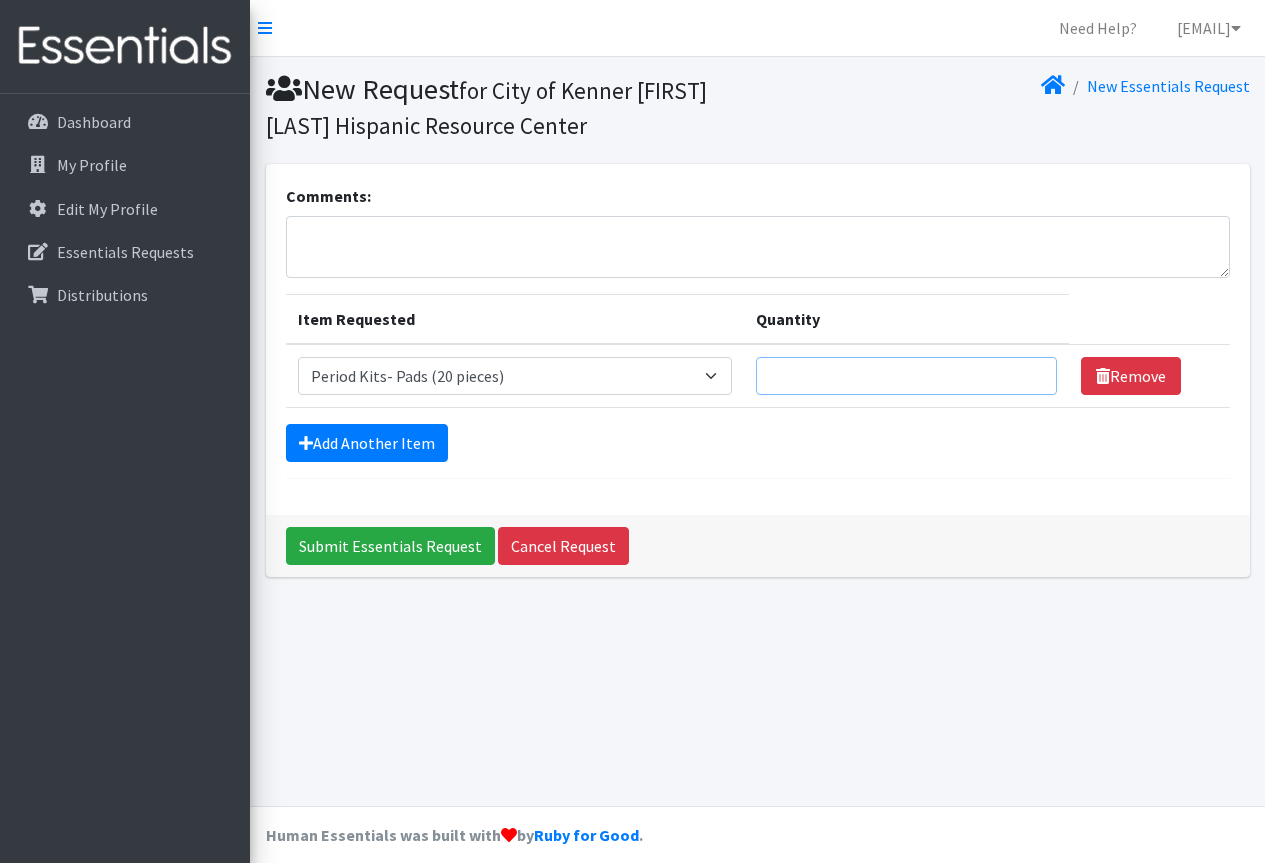 click on "Quantity" at bounding box center (906, 376) 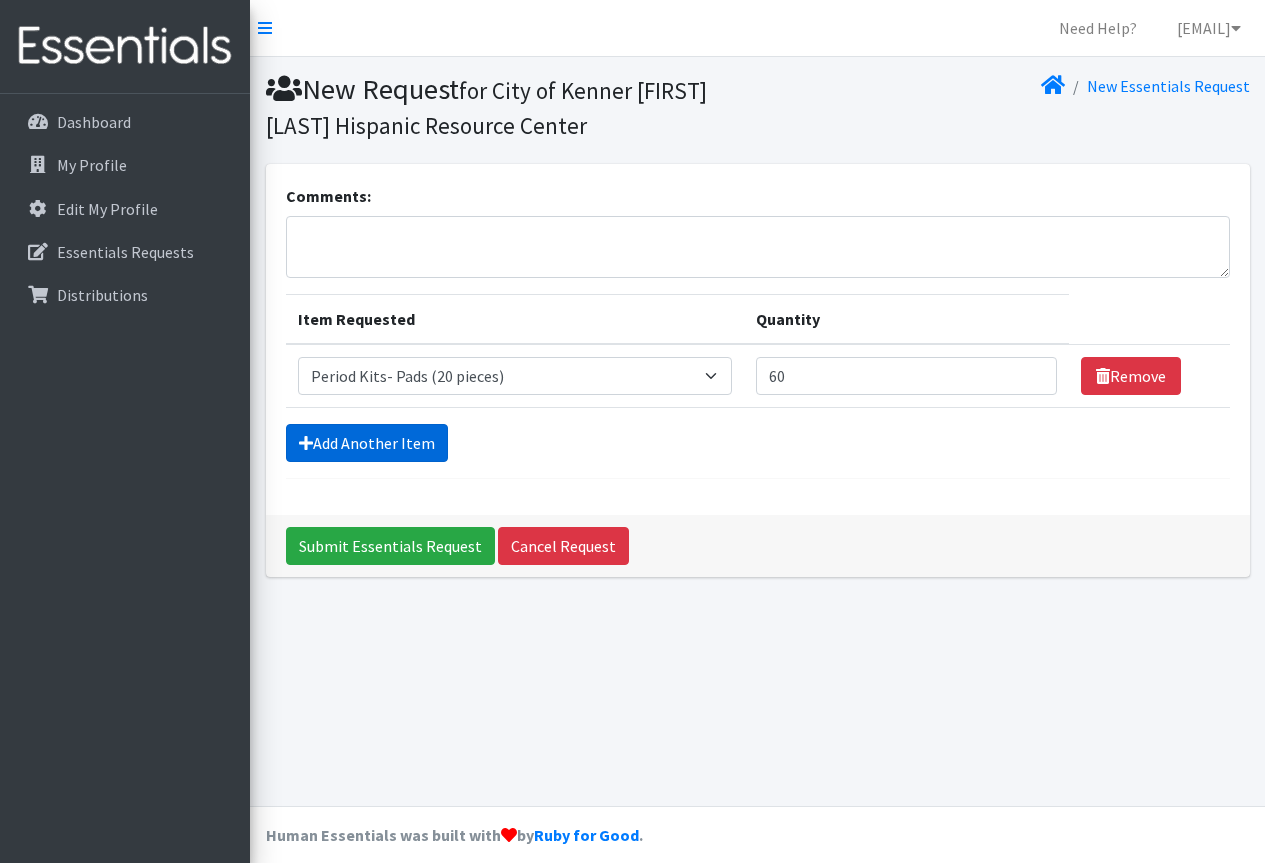 click on "Add Another Item" at bounding box center (367, 443) 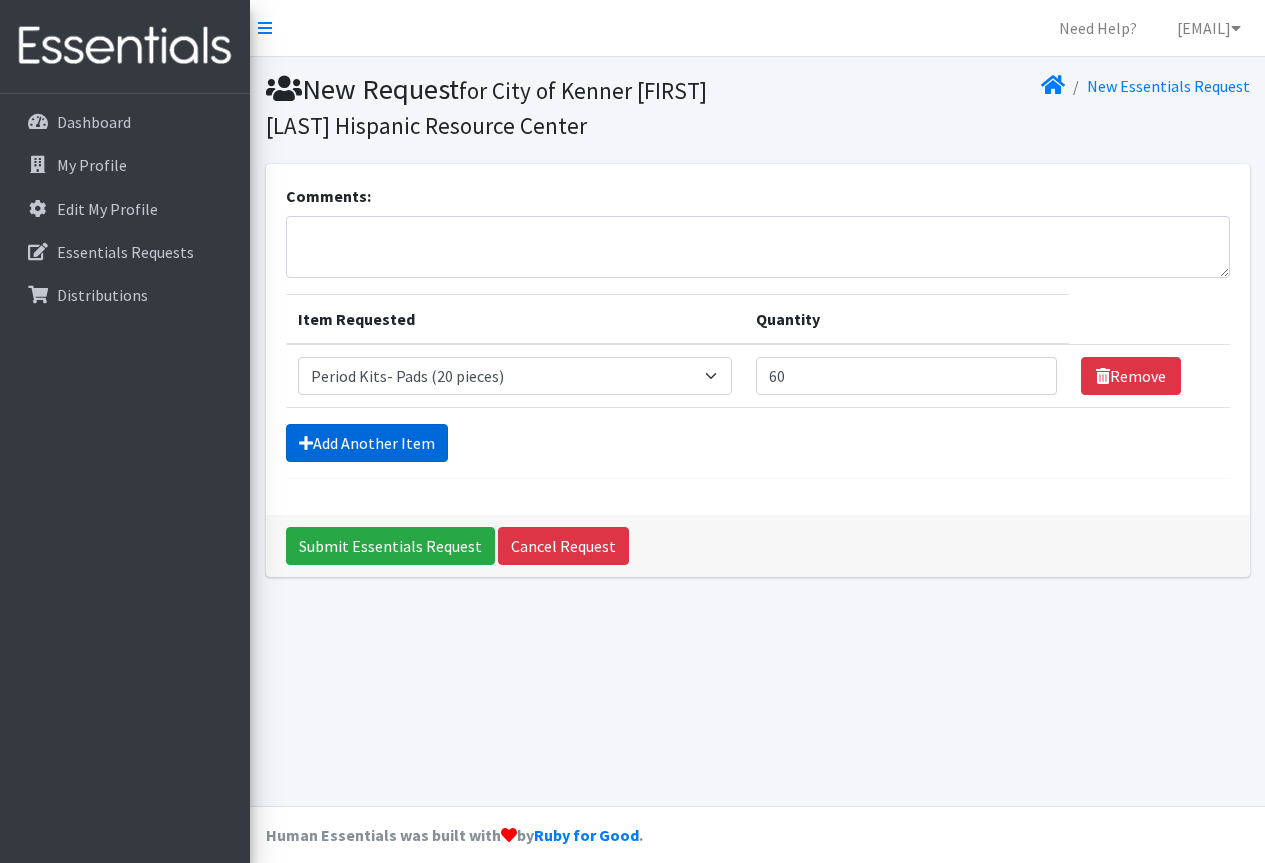 click on "Add Another Item" at bounding box center [367, 443] 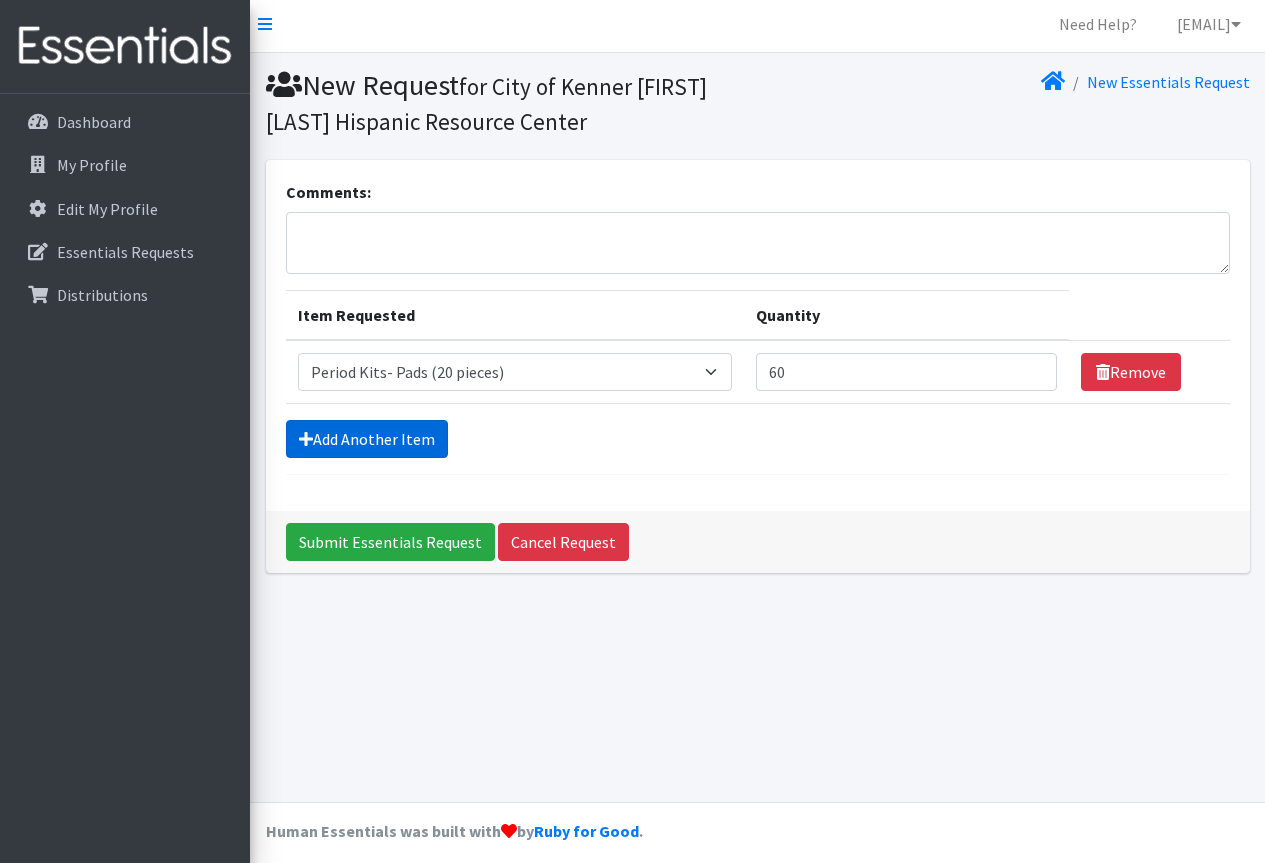 scroll, scrollTop: 0, scrollLeft: 0, axis: both 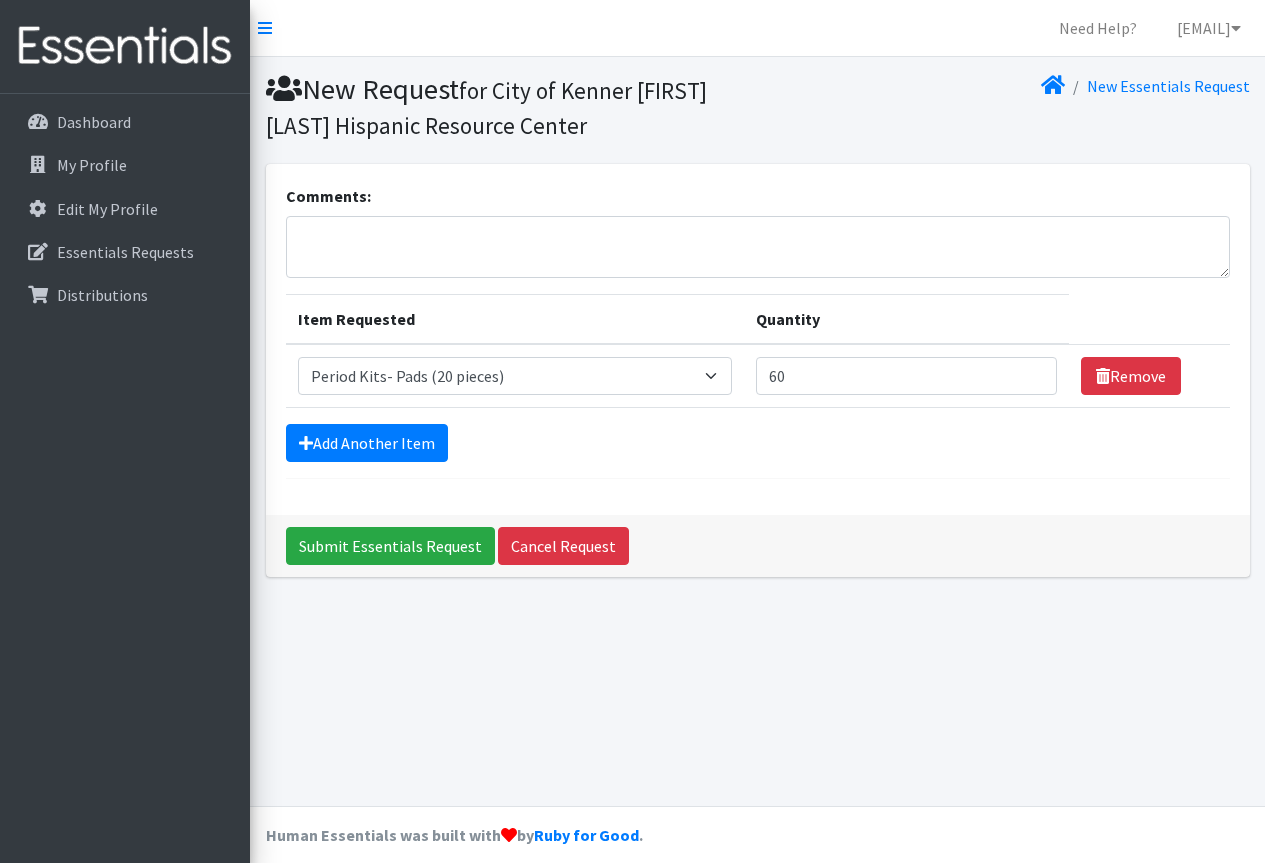 drag, startPoint x: 538, startPoint y: 280, endPoint x: 543, endPoint y: 265, distance: 15.811388 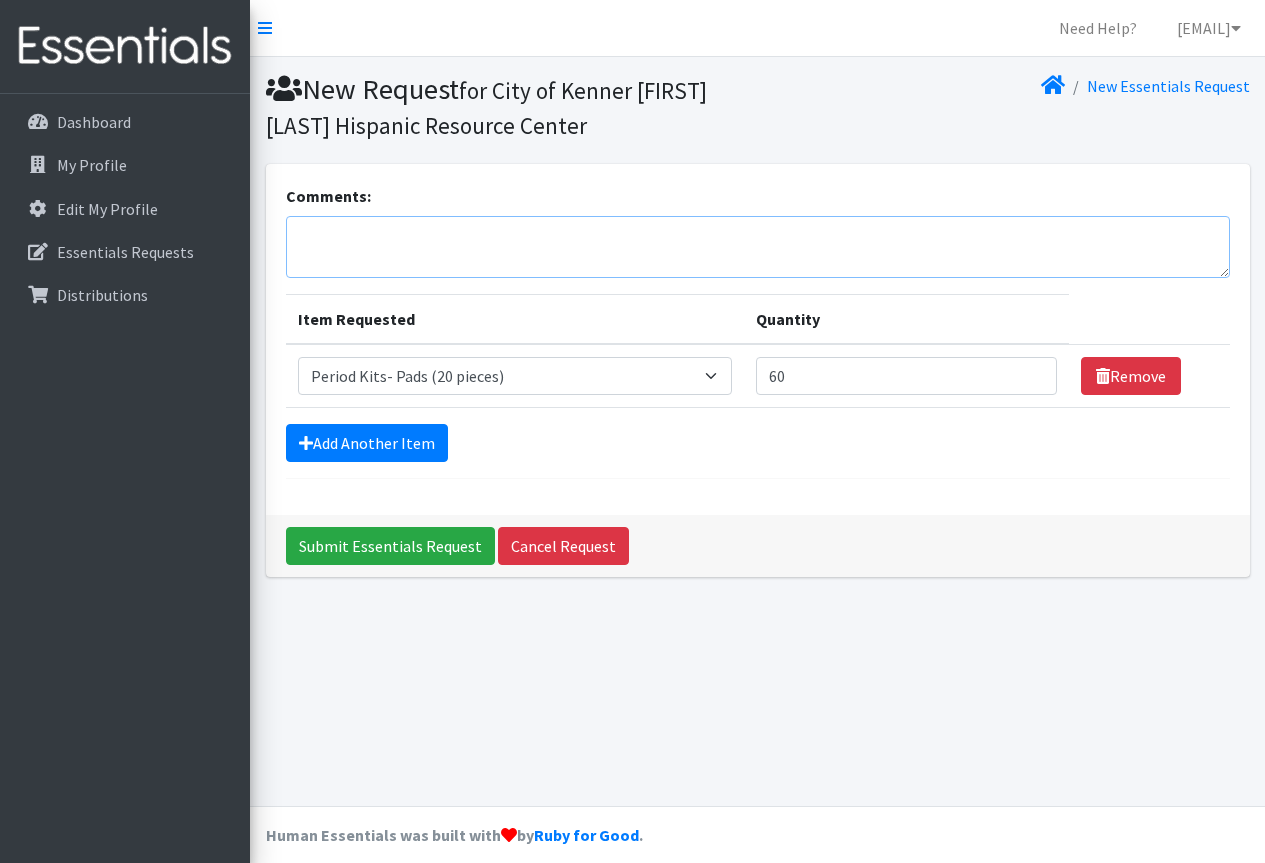 click on "Comments:" at bounding box center (758, 247) 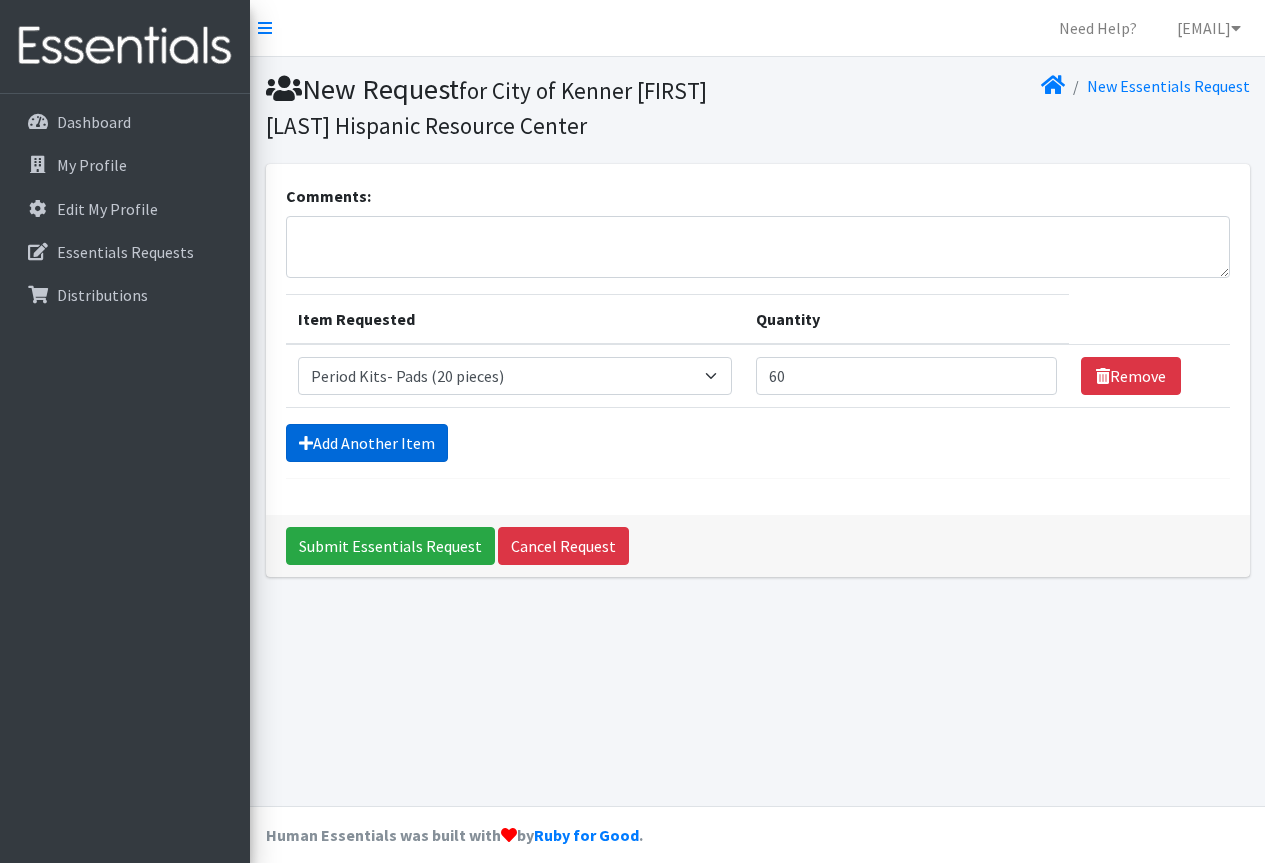 click on "Add Another Item" at bounding box center [367, 443] 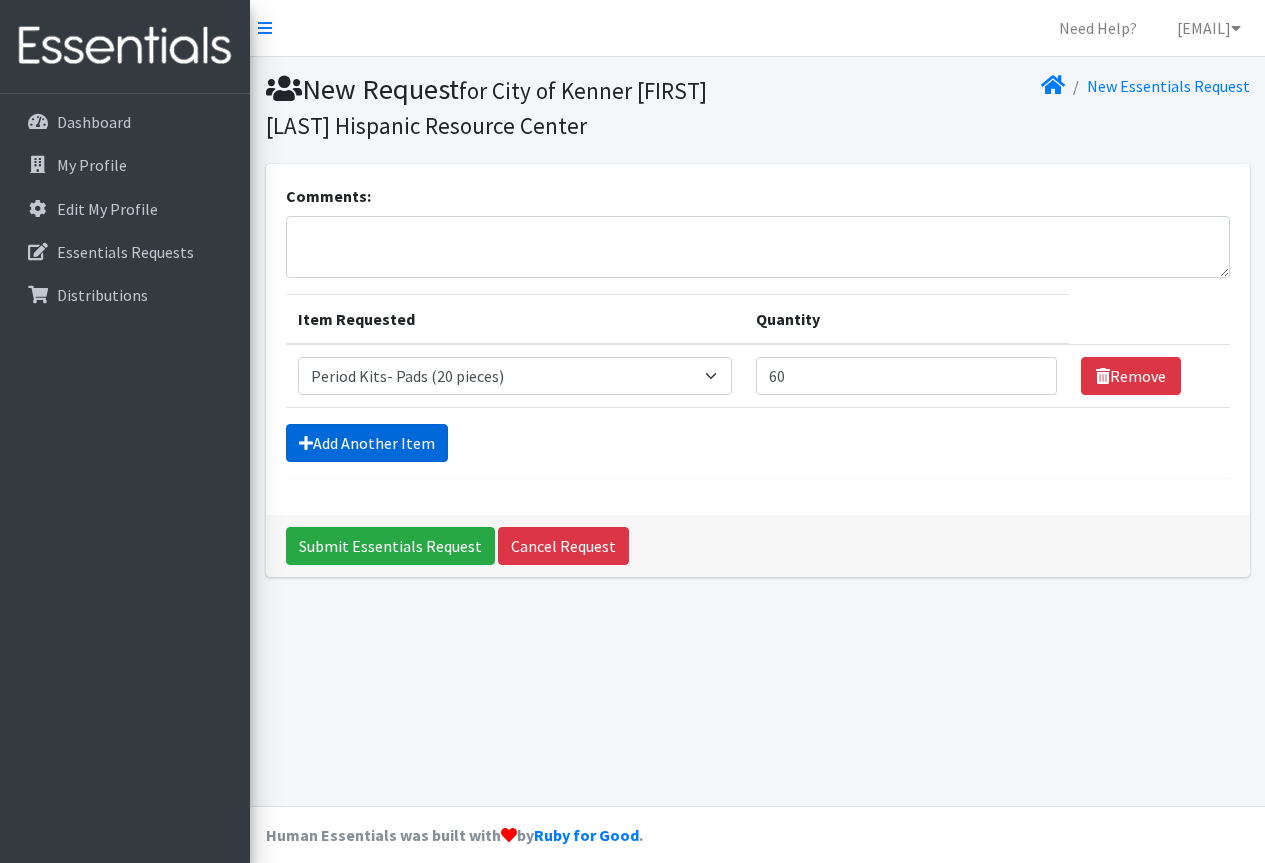 click on "Add Another Item" at bounding box center [367, 443] 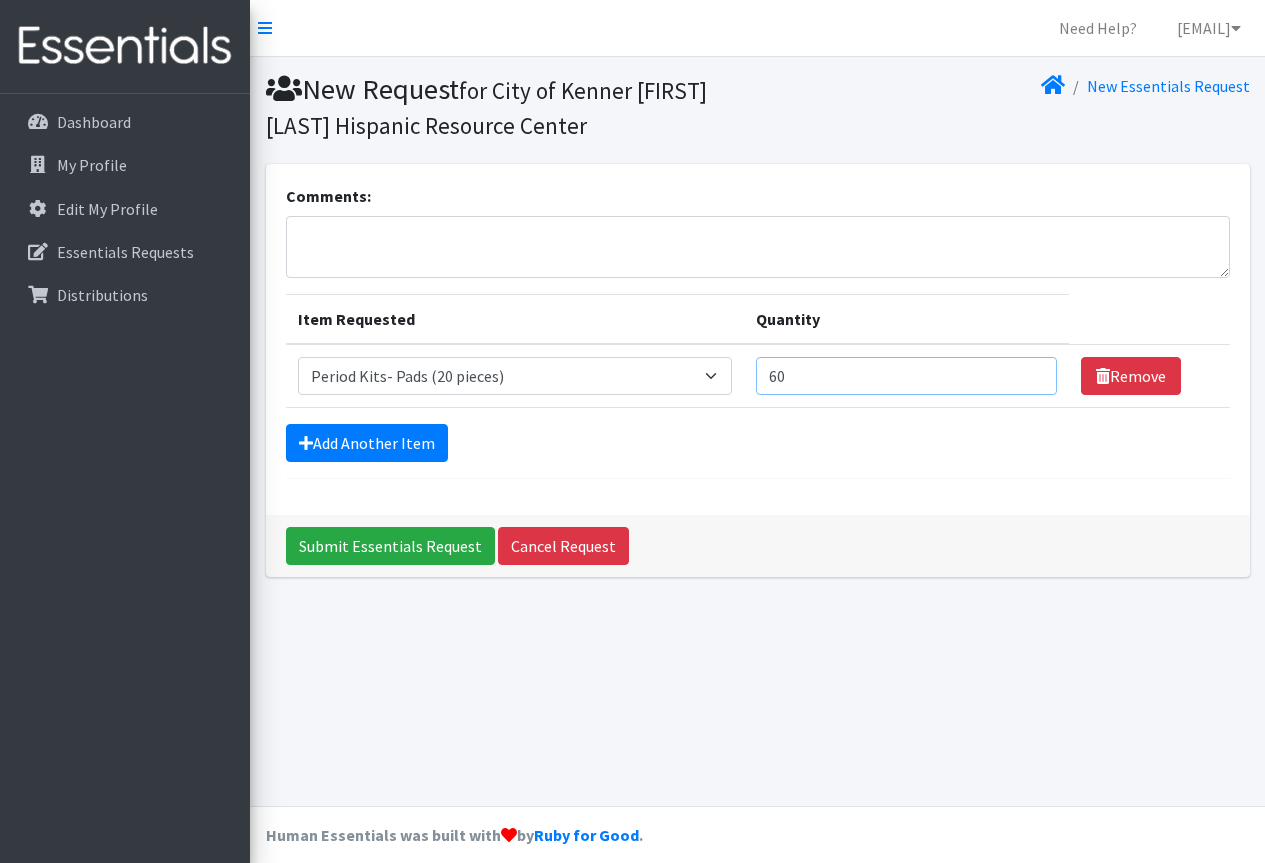 click on "60" at bounding box center (906, 376) 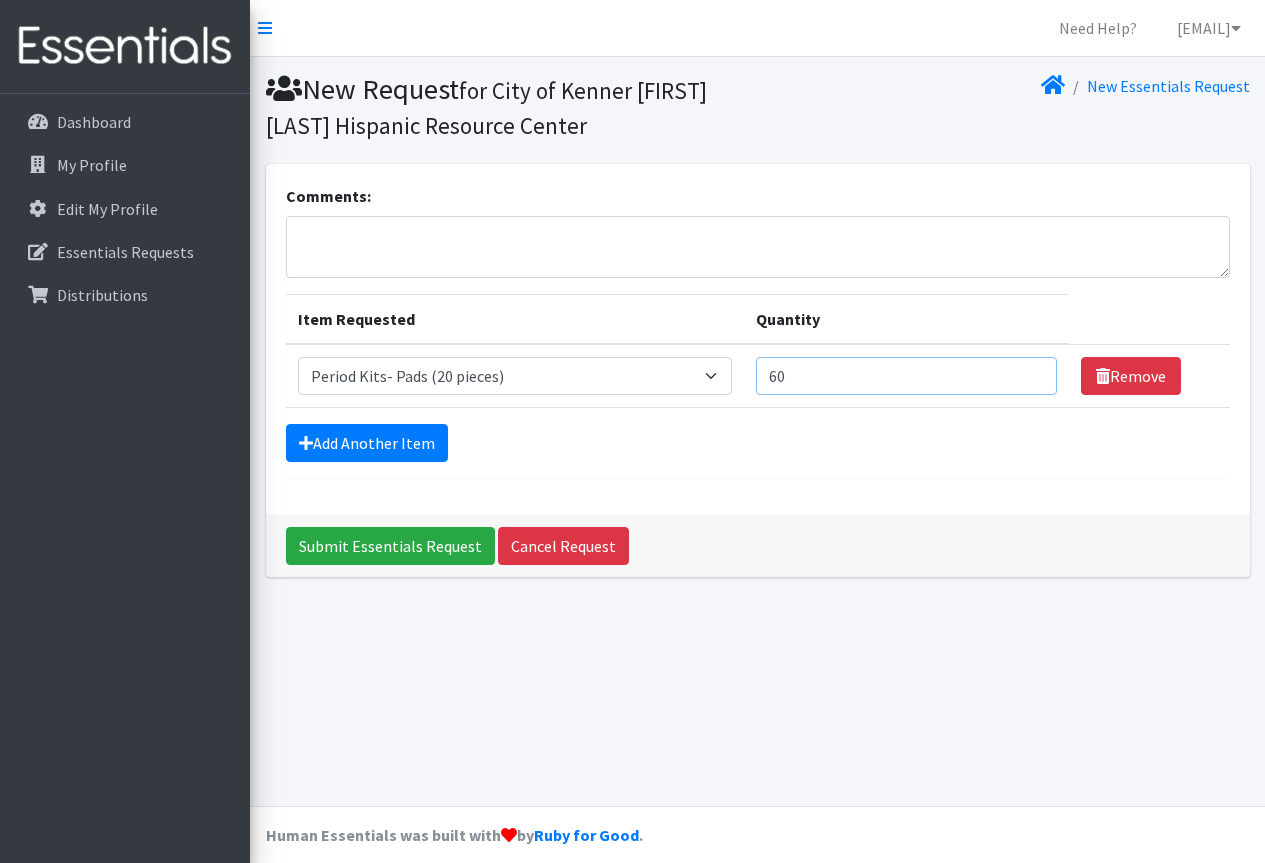 drag, startPoint x: 885, startPoint y: 391, endPoint x: 1061, endPoint y: 385, distance: 176.10225 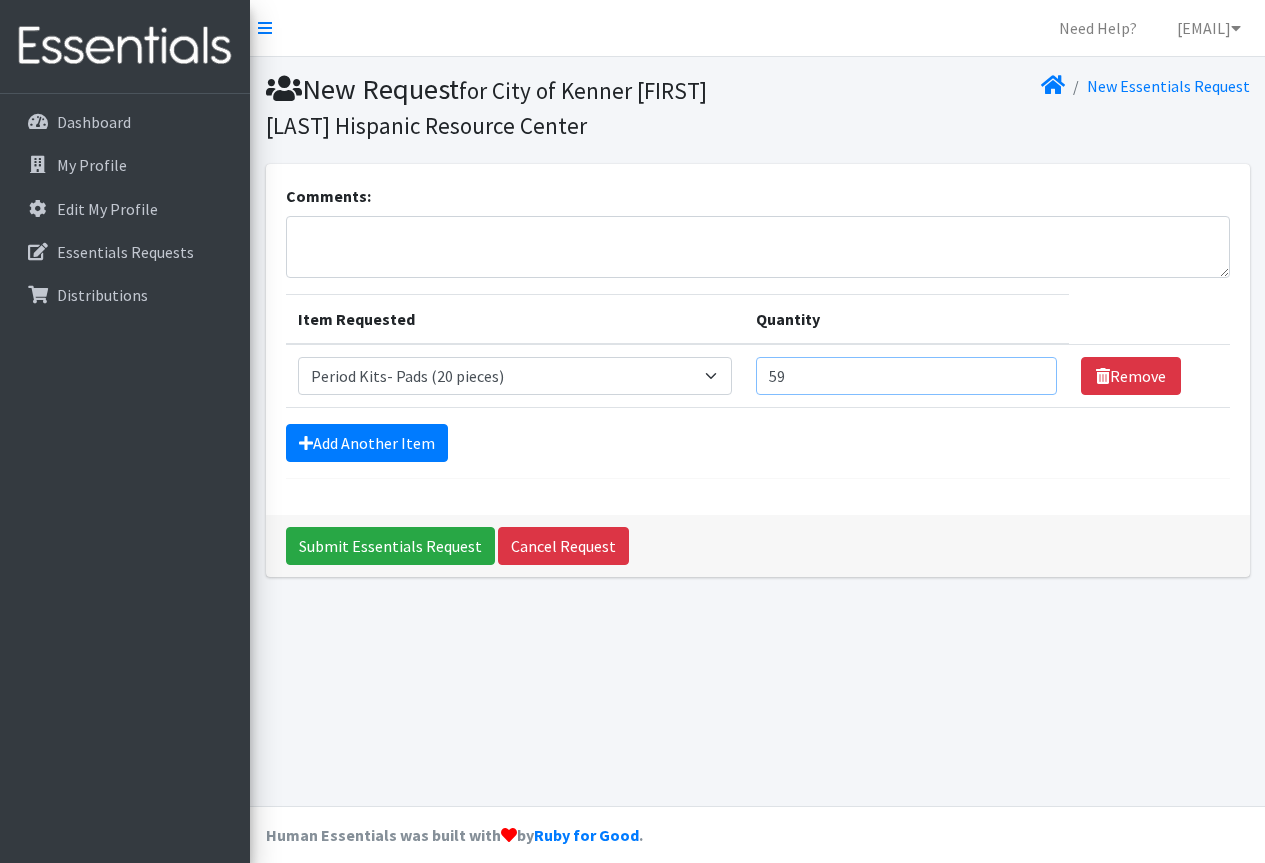 click on "59" at bounding box center (906, 376) 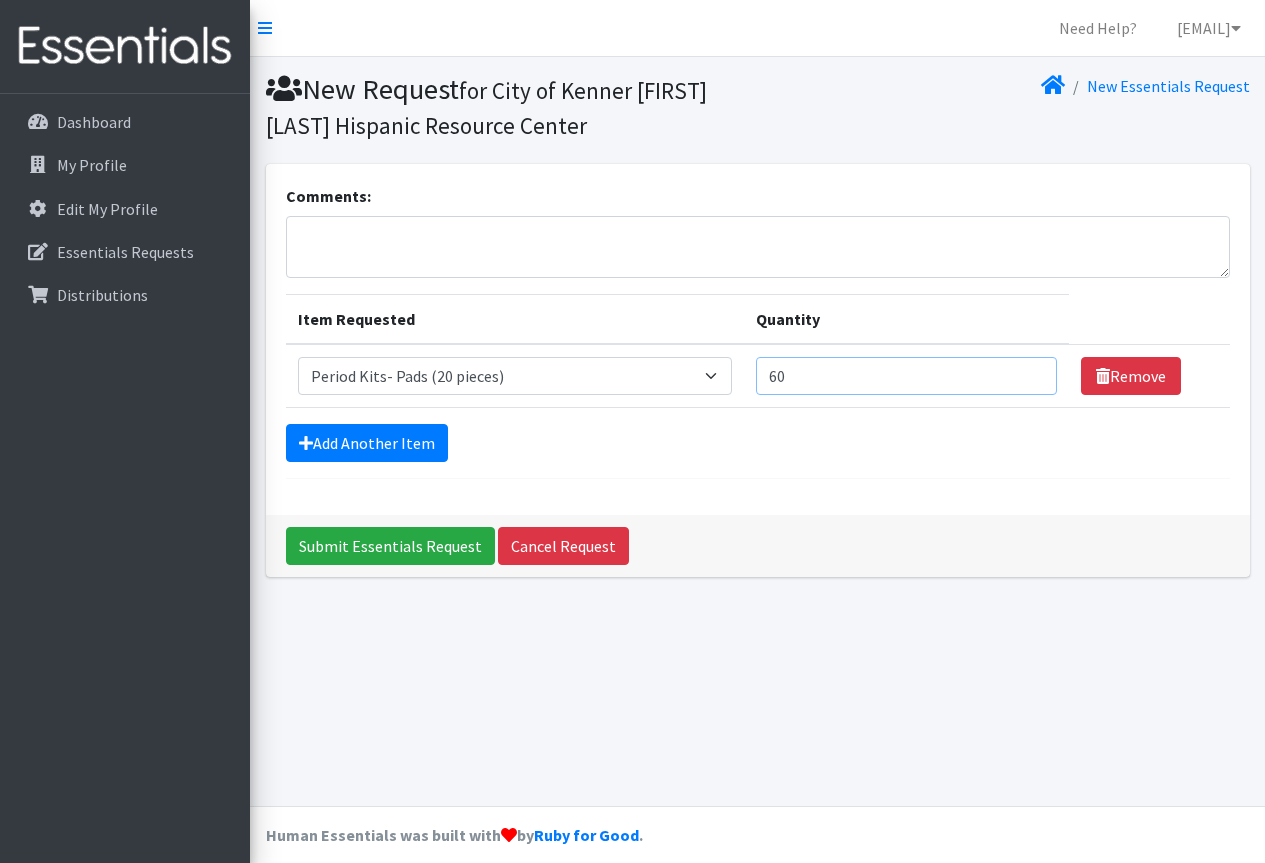 click on "60" at bounding box center [906, 376] 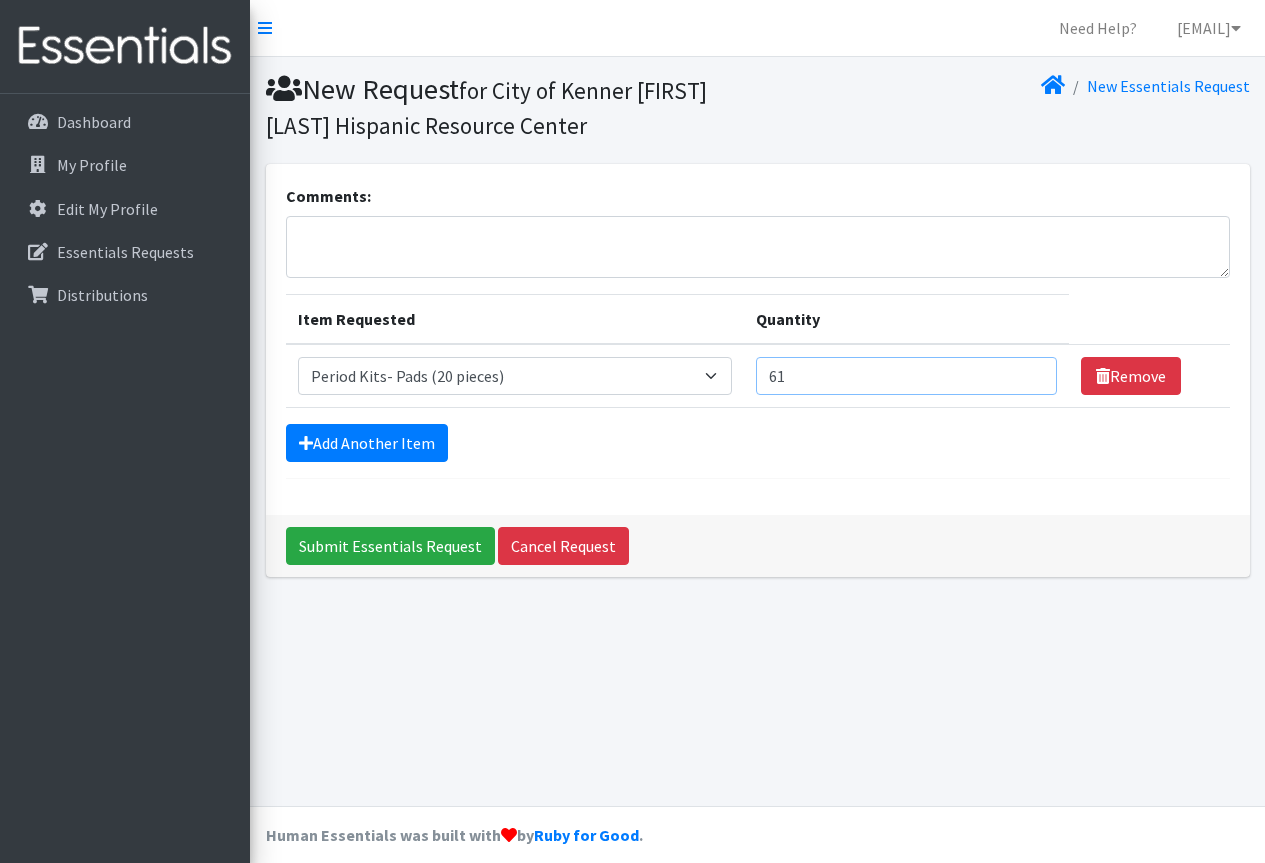 click on "61" at bounding box center (906, 376) 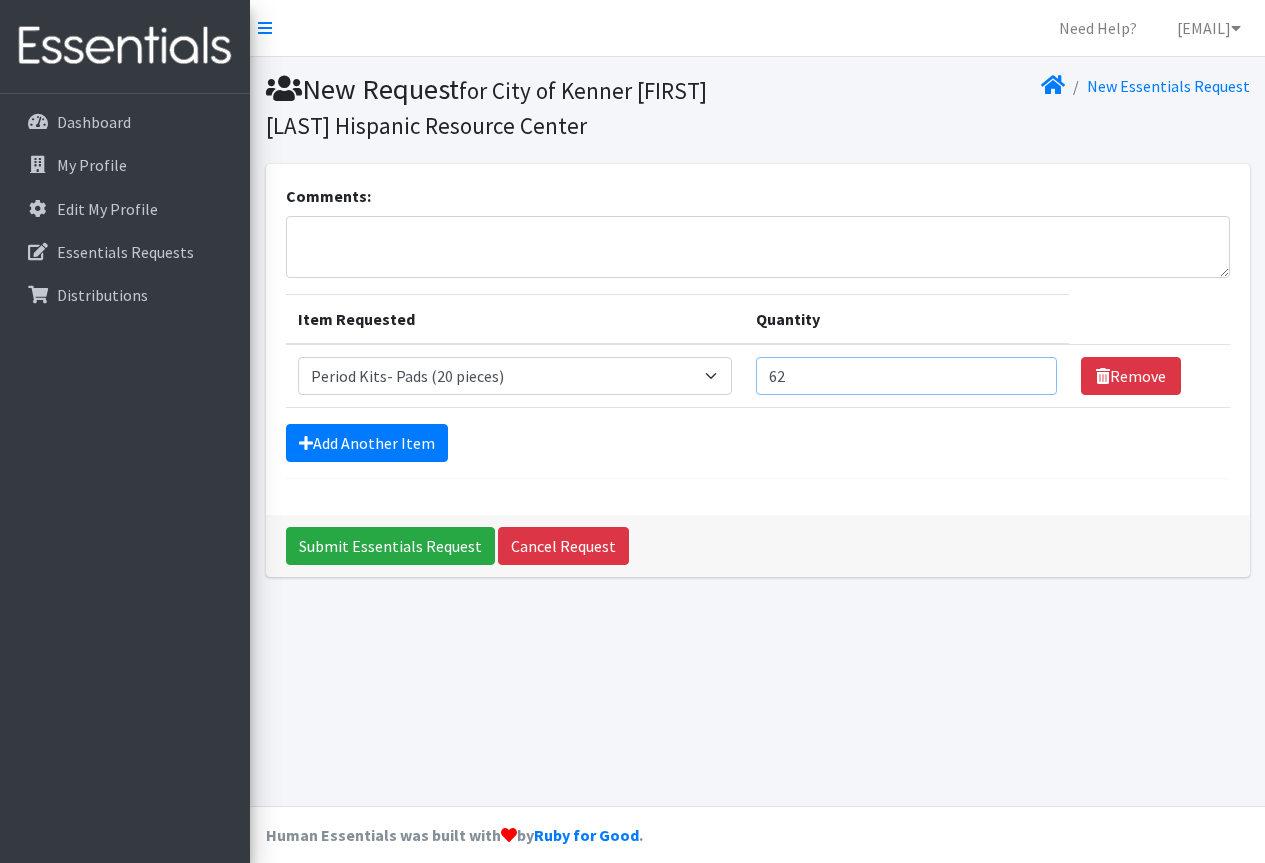 click on "62" at bounding box center [906, 376] 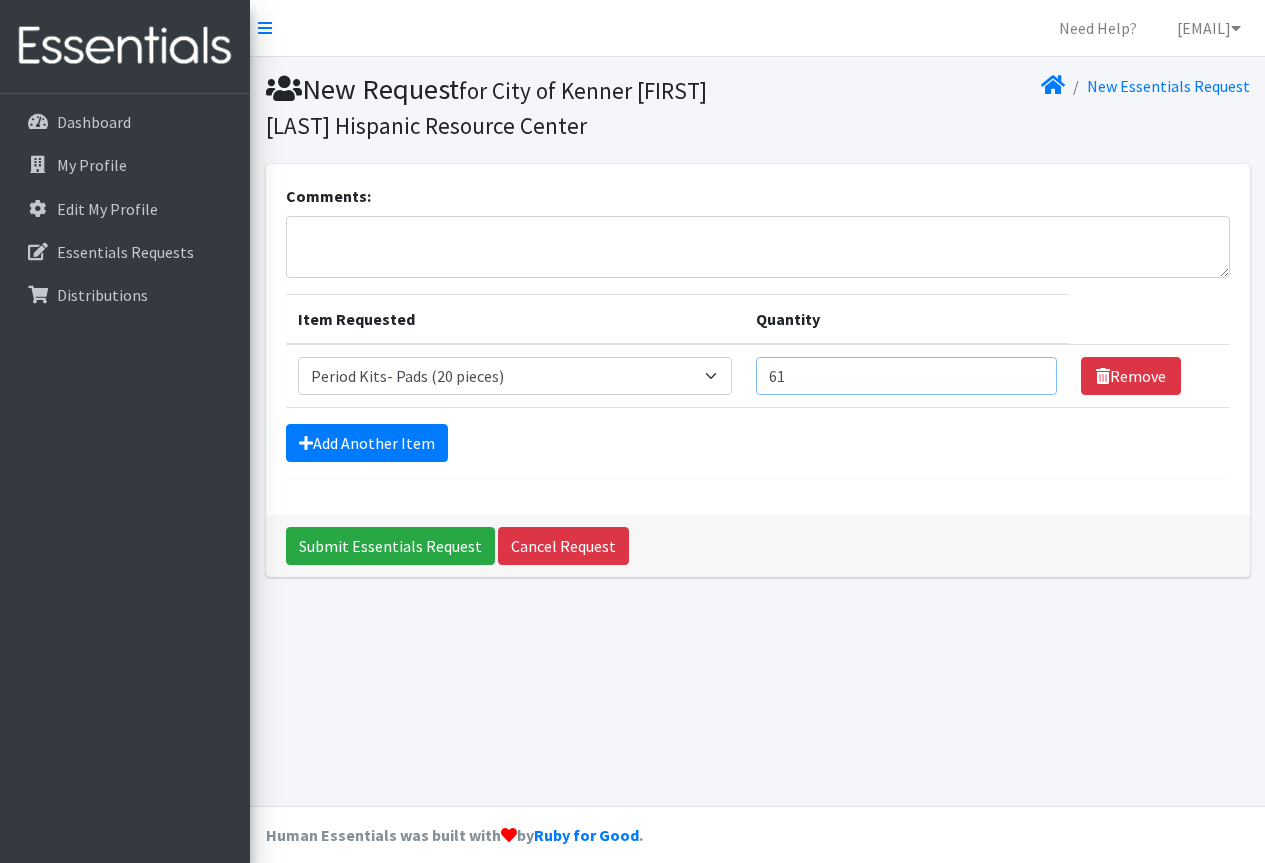 click on "61" at bounding box center [906, 376] 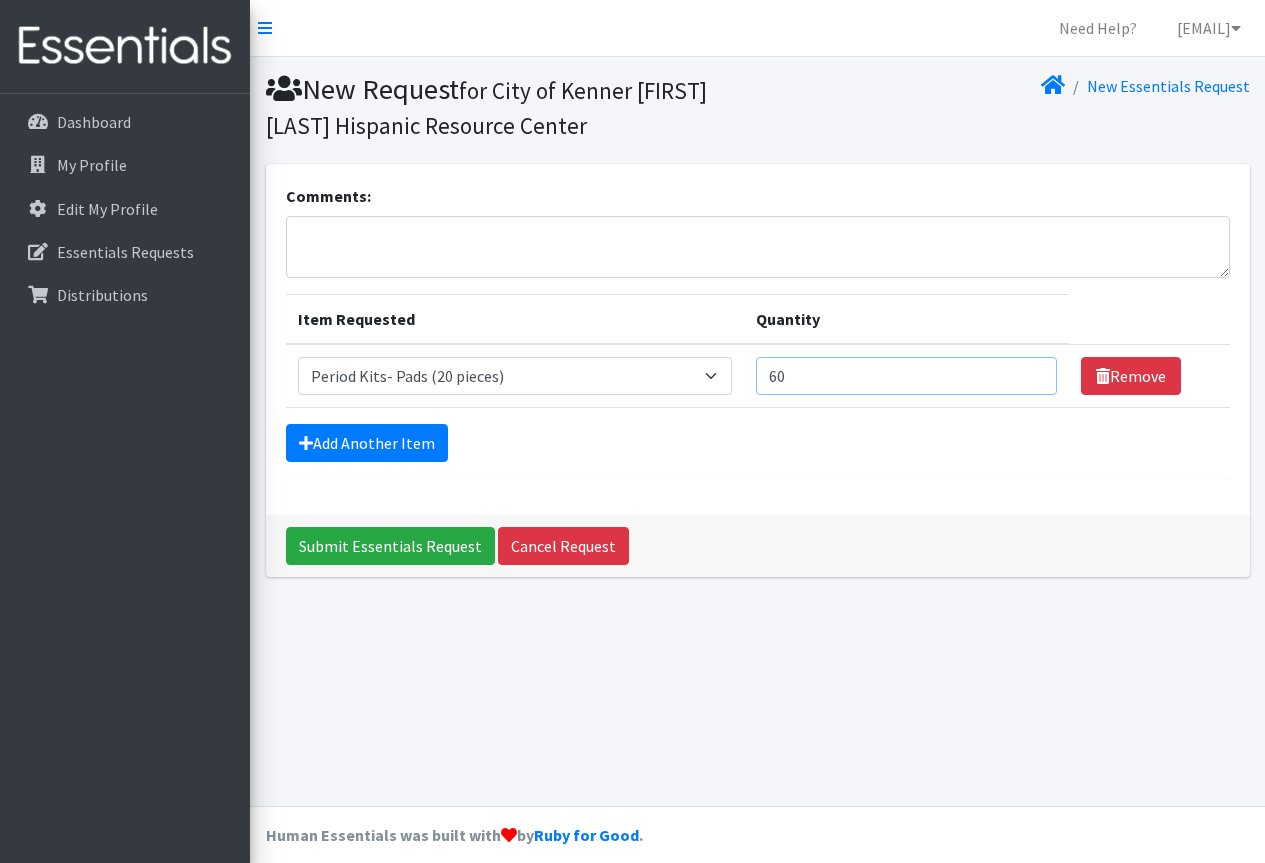 type on "60" 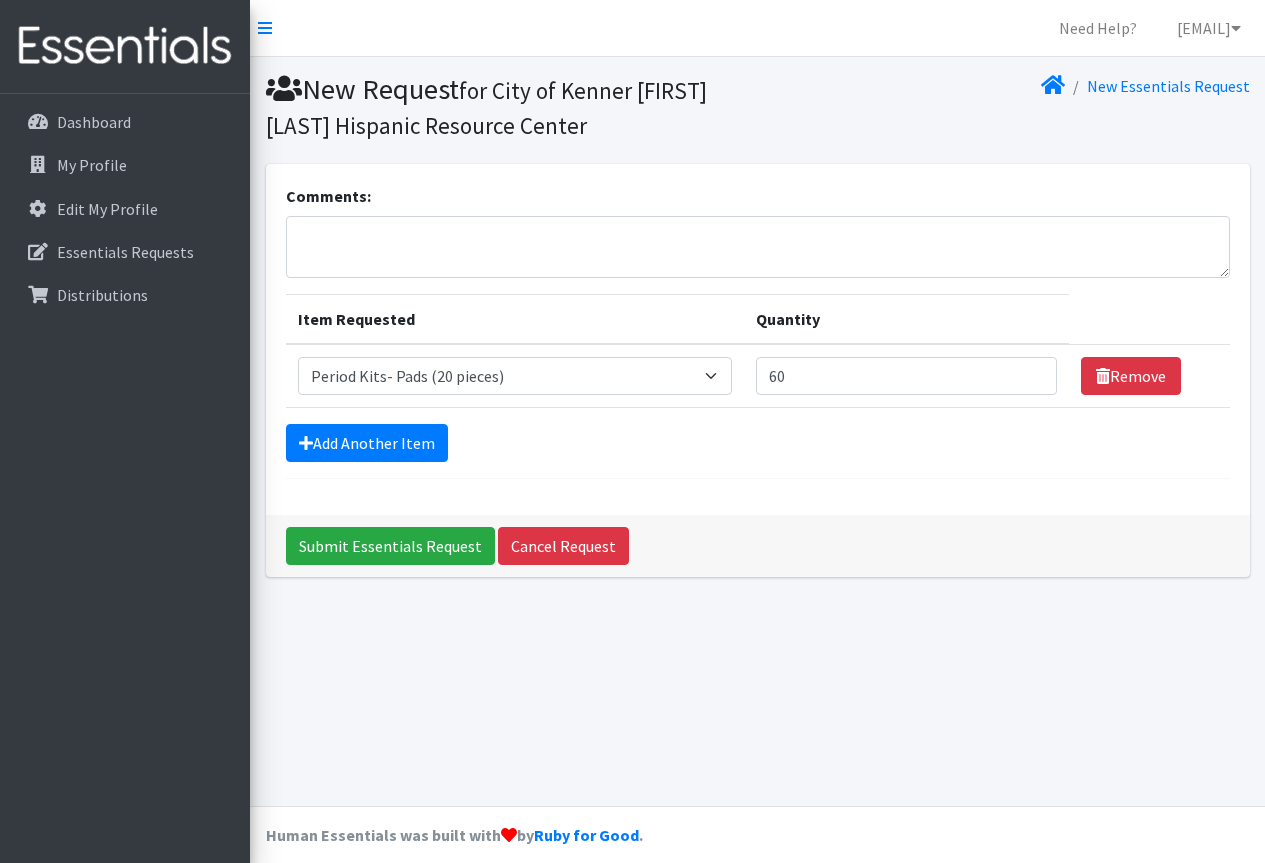 drag, startPoint x: 720, startPoint y: 599, endPoint x: 728, endPoint y: 583, distance: 17.888544 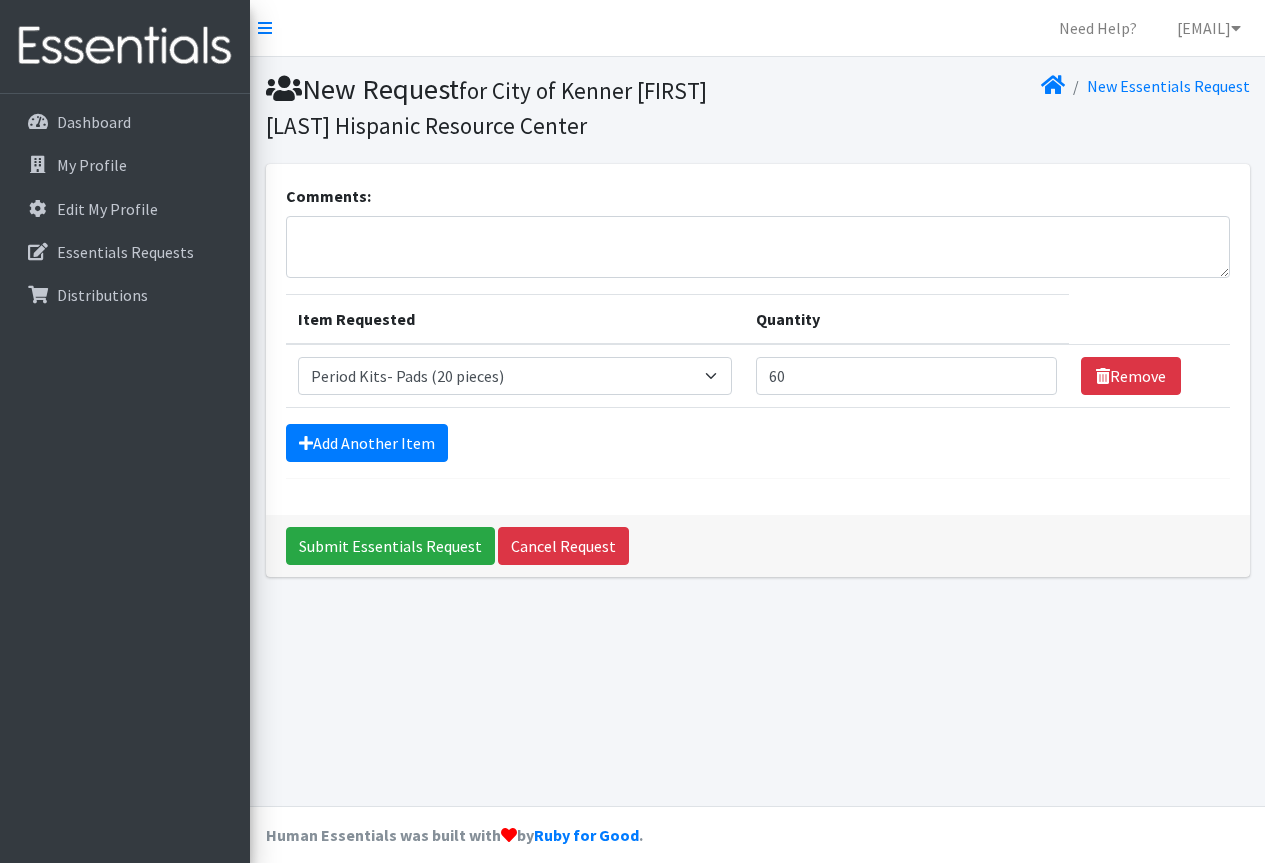 click on "New Request
for City of Kenner Conchita Sully Hispanic Resource Center
New Essentials Request
Comments:
Item Requested
Quantity
Item Requested
Select an item
Adult Incontinence - LARGE Bundle
Adult Incontinence - MEDIUM Bundle
Adult Incontinence - X-LARGE Bundle
Adult Incontinence - XX-LARGE Bundle
Adult Incontinence - XXX-LARGE Bundle
Adult Incontinence - YOUTH MEDIUM Bundle
Adult- Bed Pad Bundles
Diaper - 2T/3T Bundle
Diapers - 3T/4T Bundle
Diapers - 4T/5T Bundle
Diapers - Size 3 Bundle
Diapers - Size 5 Bundle
Diapers - Size 6 Bundle" at bounding box center [757, 431] 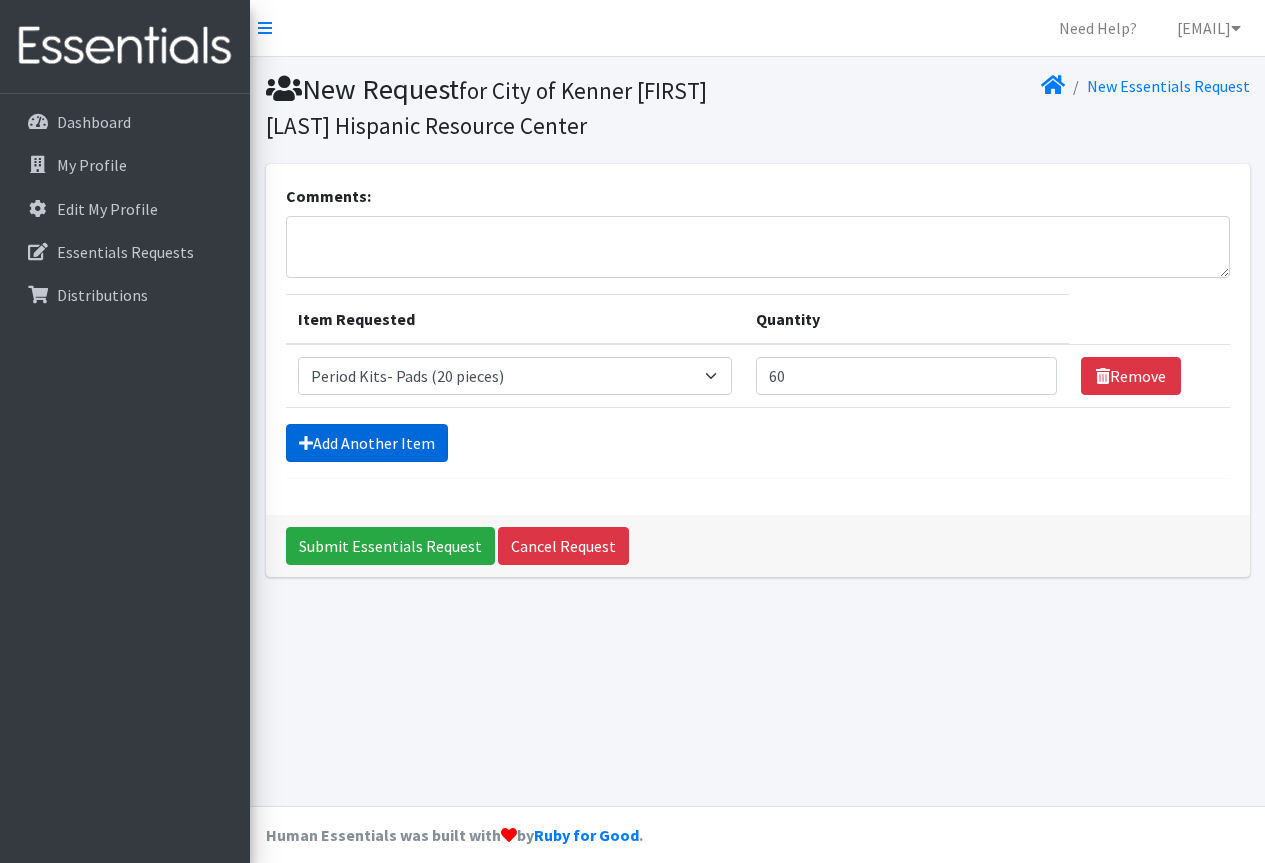 click on "Add Another Item" at bounding box center (367, 443) 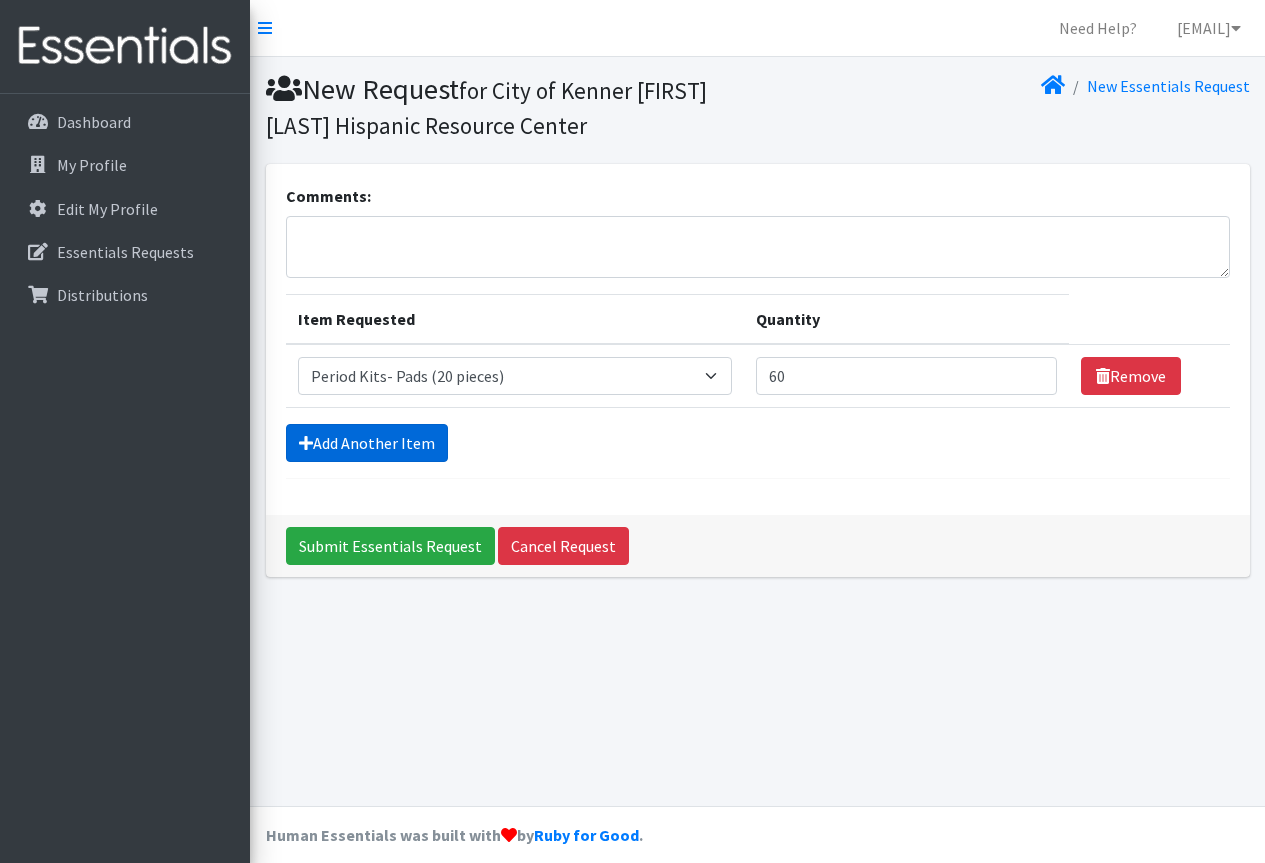 click on "Add Another Item" at bounding box center (367, 443) 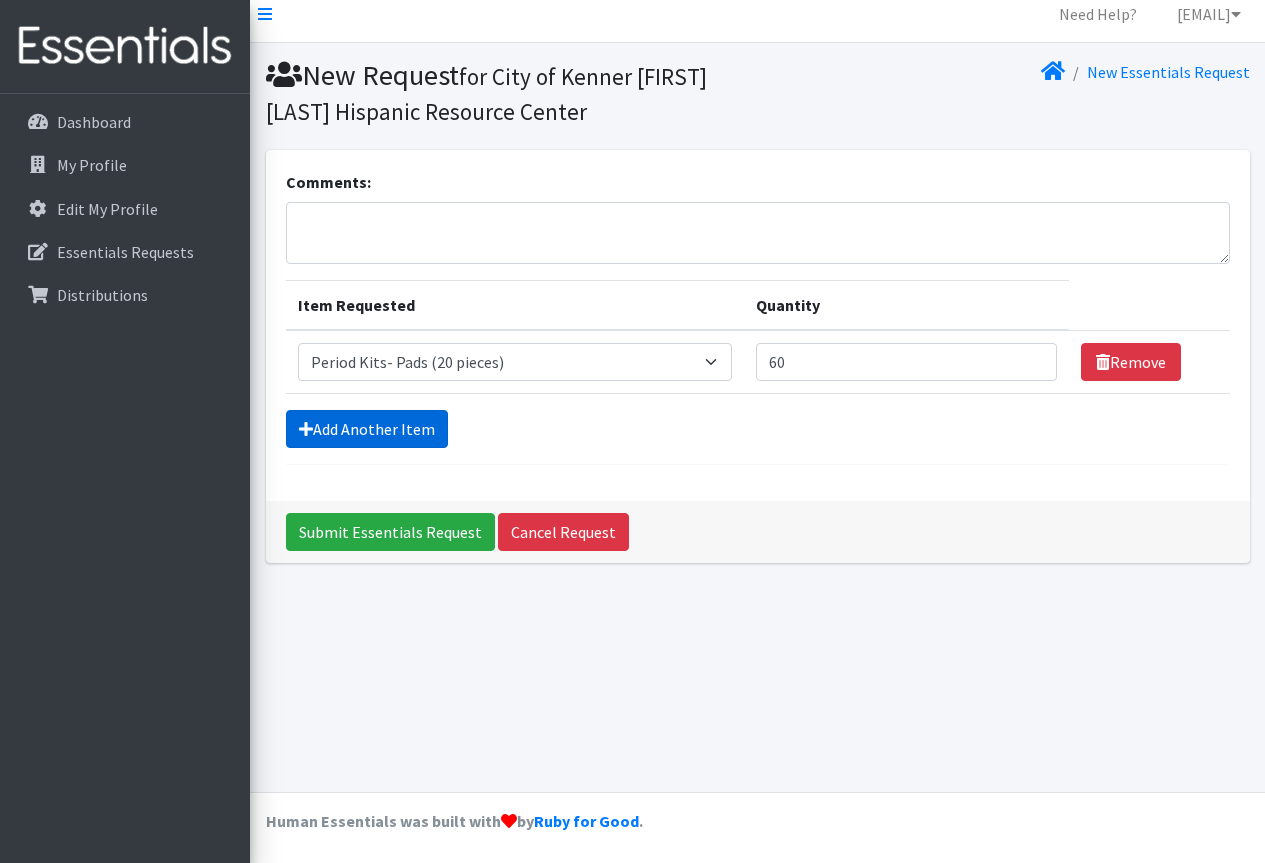 scroll, scrollTop: 18, scrollLeft: 0, axis: vertical 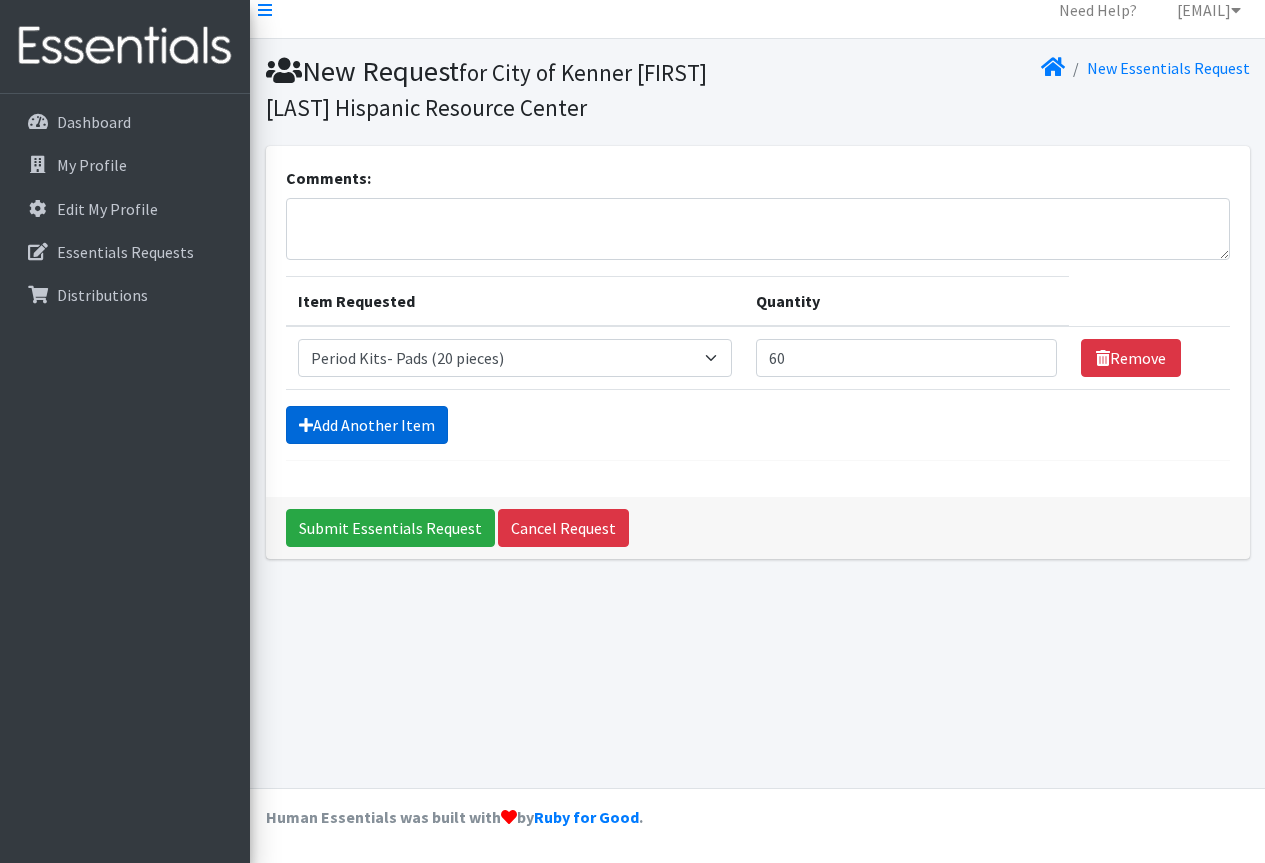 click on "Add Another Item" at bounding box center [367, 425] 